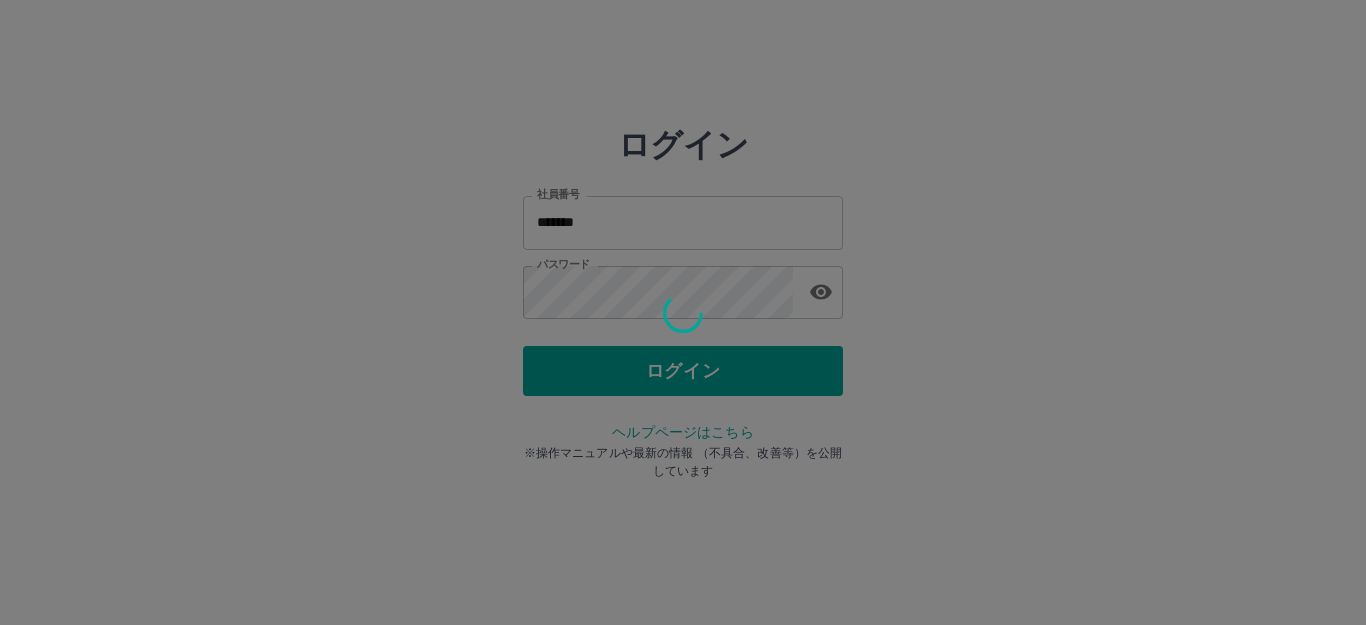 scroll, scrollTop: 0, scrollLeft: 0, axis: both 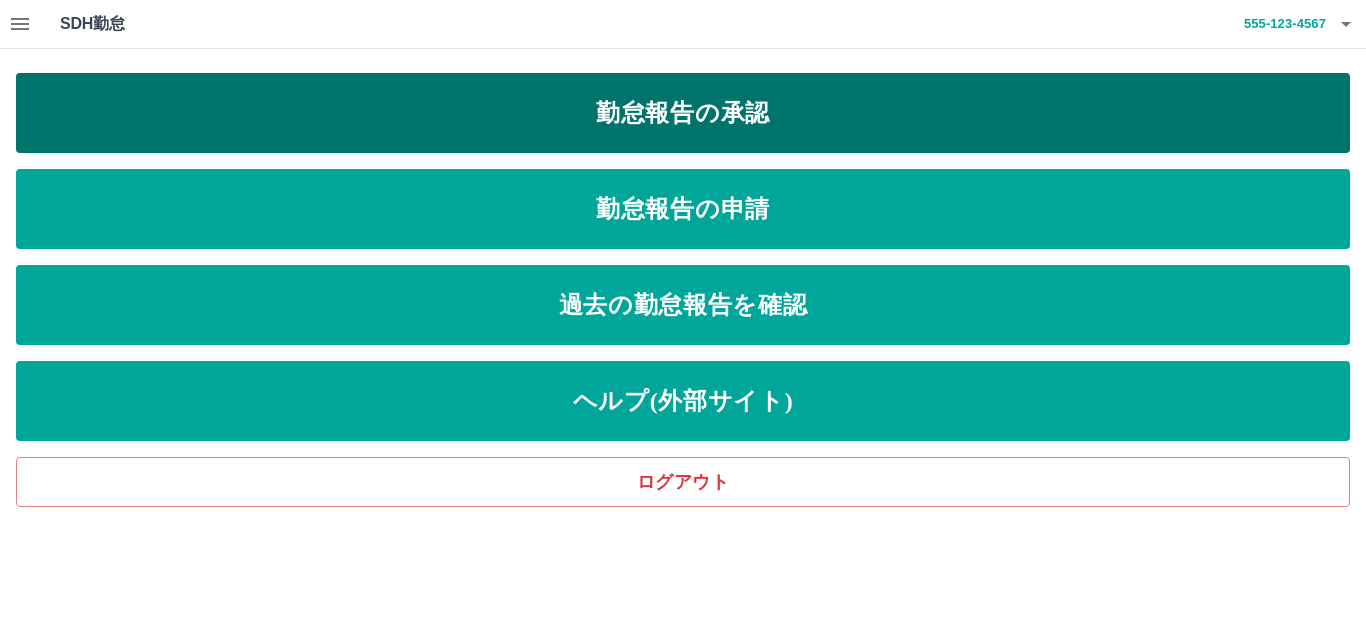click on "勤怠報告の承認" at bounding box center (683, 113) 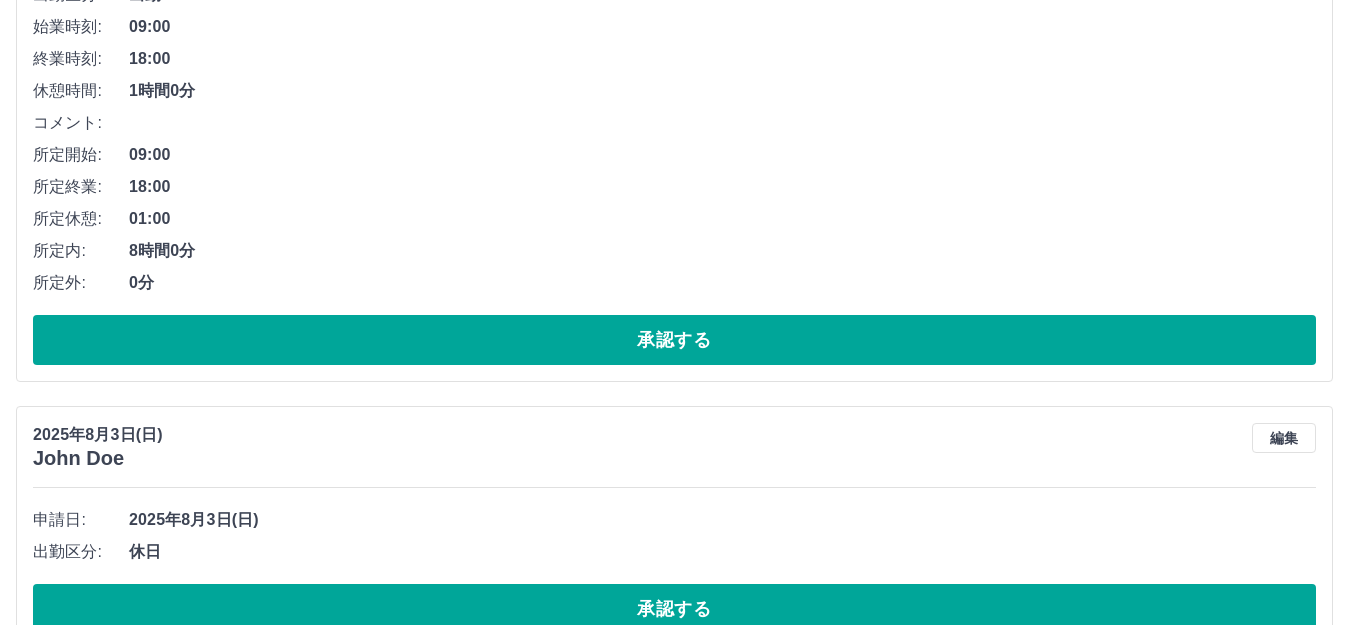scroll, scrollTop: 706, scrollLeft: 0, axis: vertical 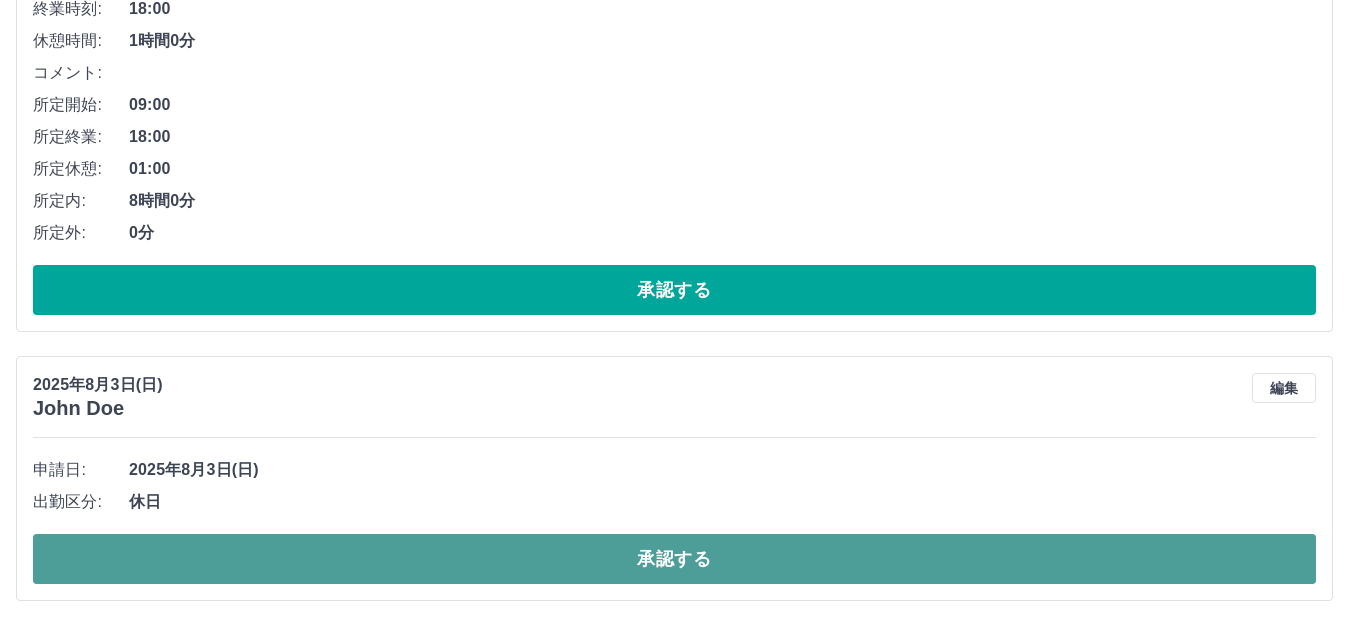 click on "承認する" at bounding box center [674, 559] 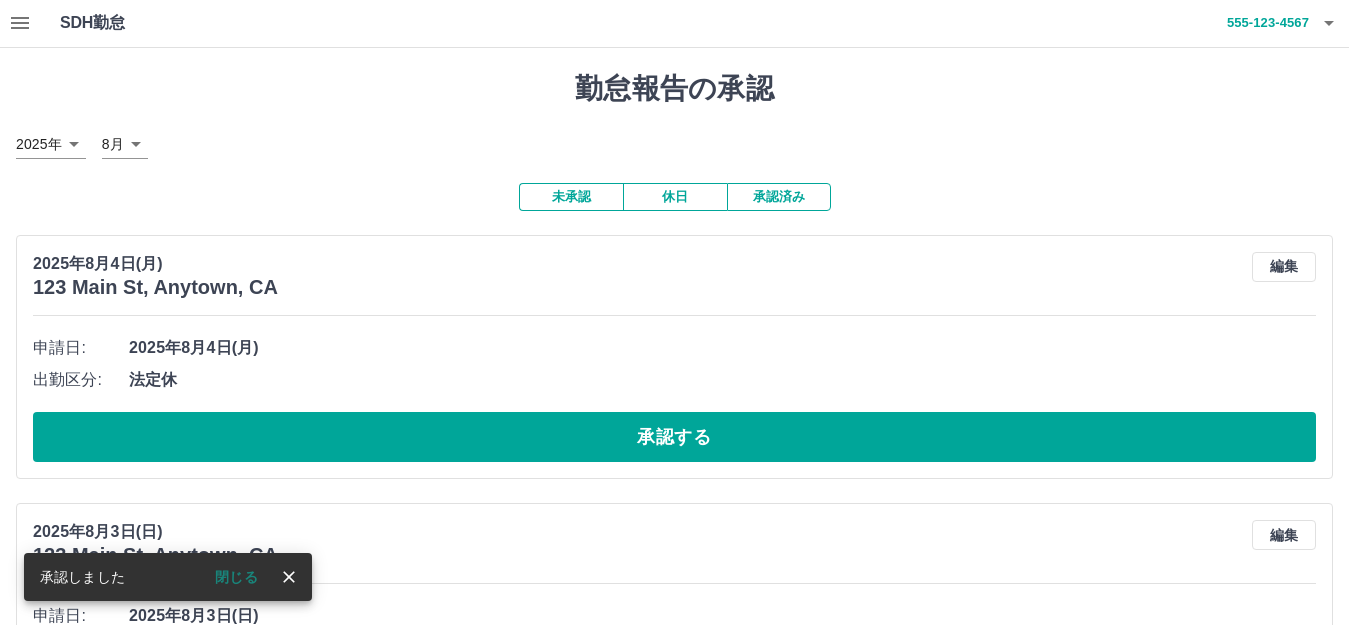 scroll, scrollTop: 0, scrollLeft: 0, axis: both 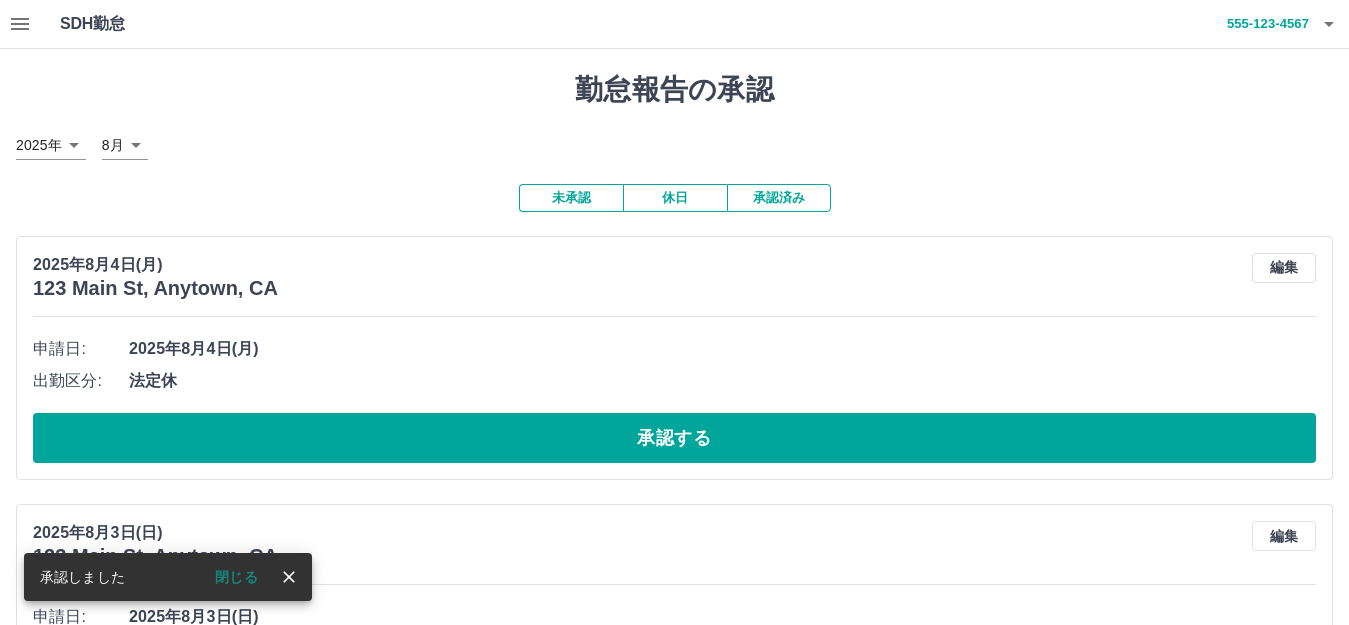 click at bounding box center [20, 24] 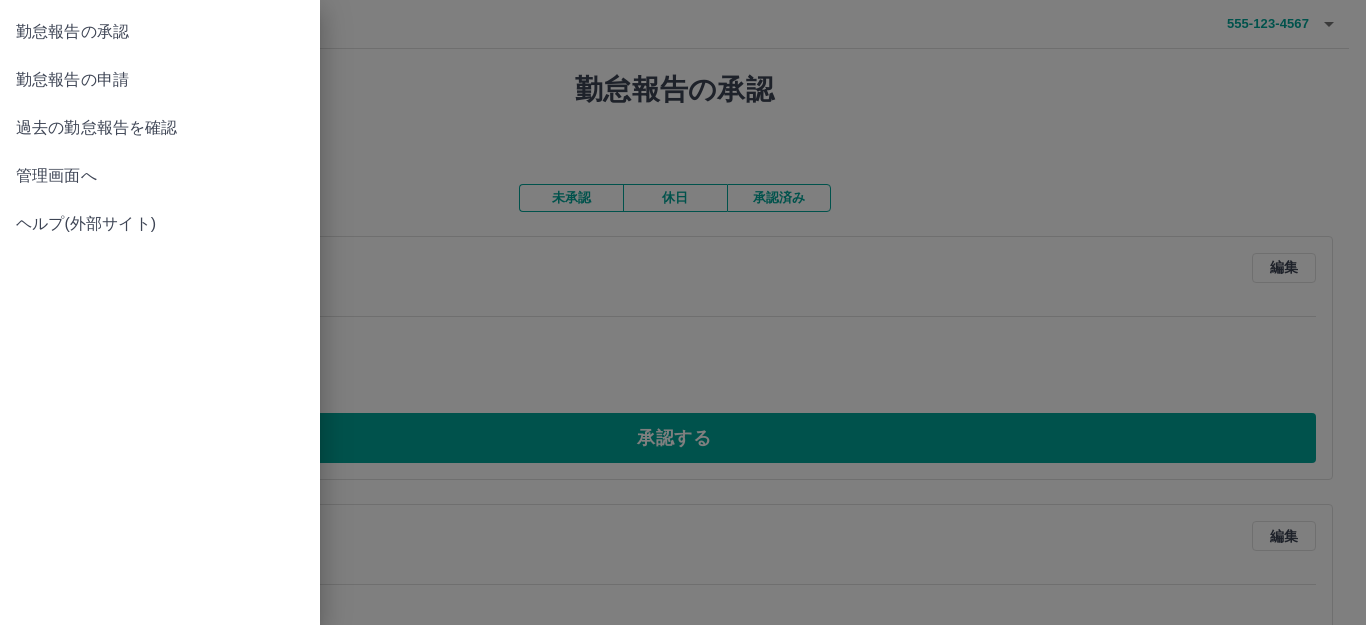 click on "勤怠報告の申請" at bounding box center [160, 80] 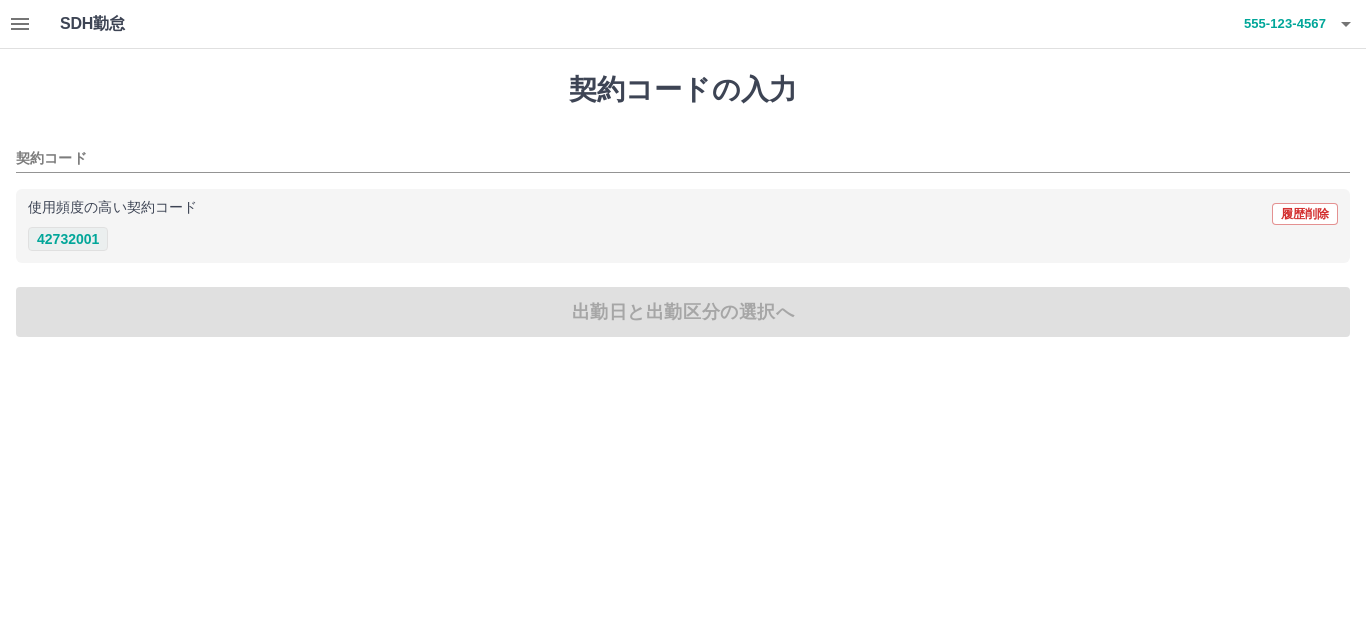 click on "42732001" at bounding box center (68, 239) 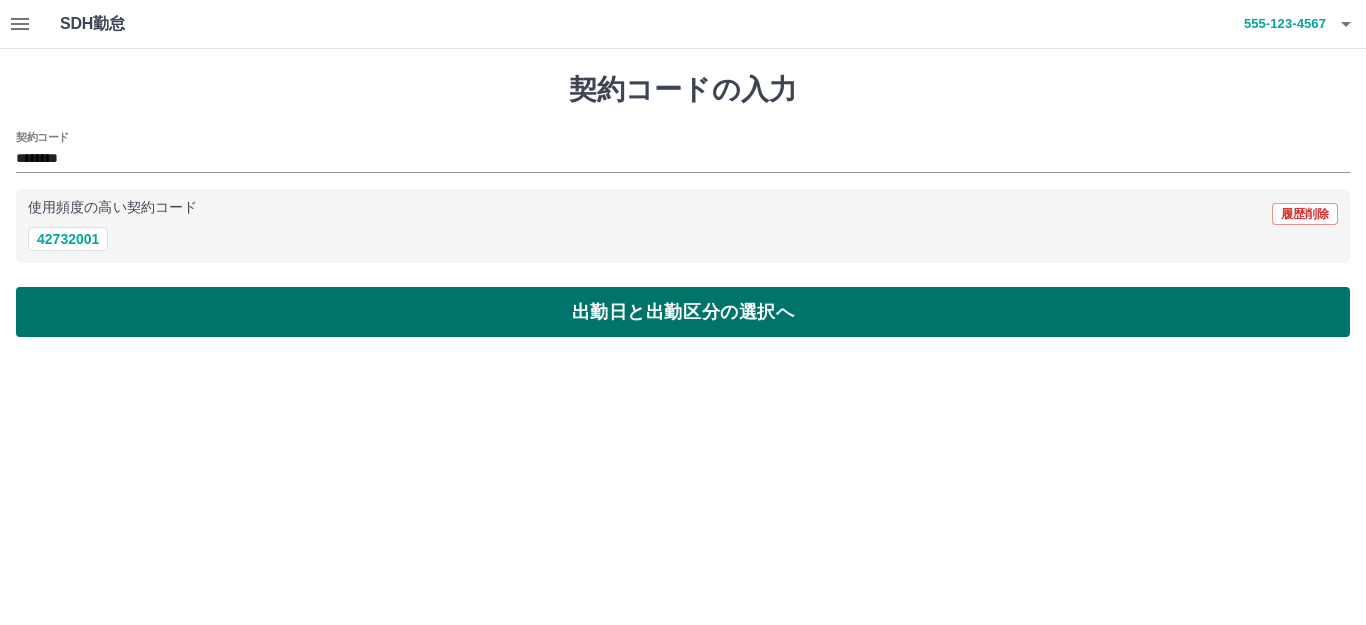 click on "出勤日と出勤区分の選択へ" at bounding box center (683, 312) 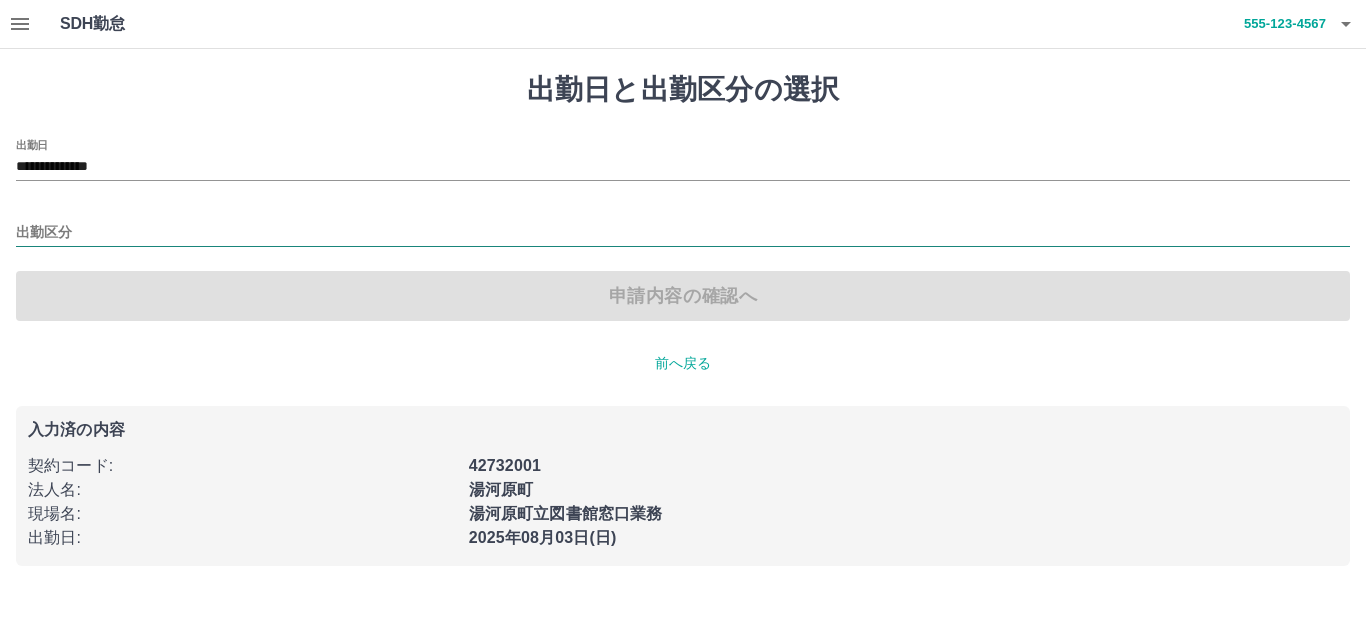 click on "出勤区分" at bounding box center (683, 233) 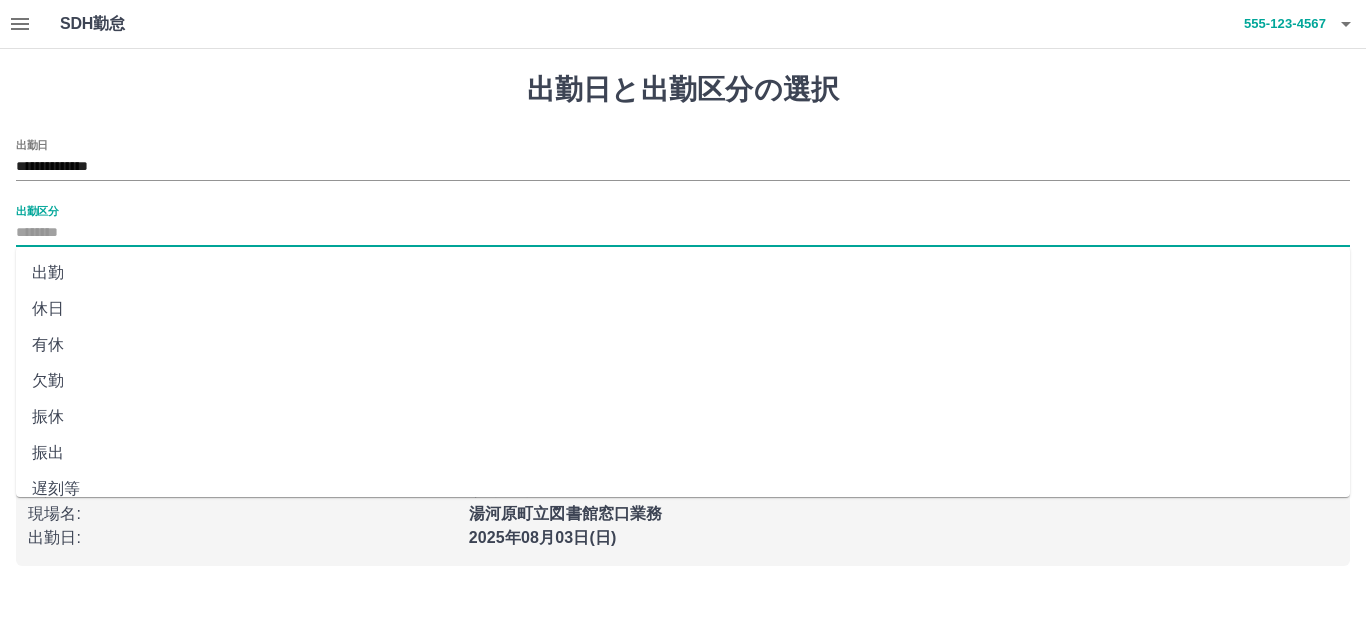 click on "出勤" at bounding box center (683, 273) 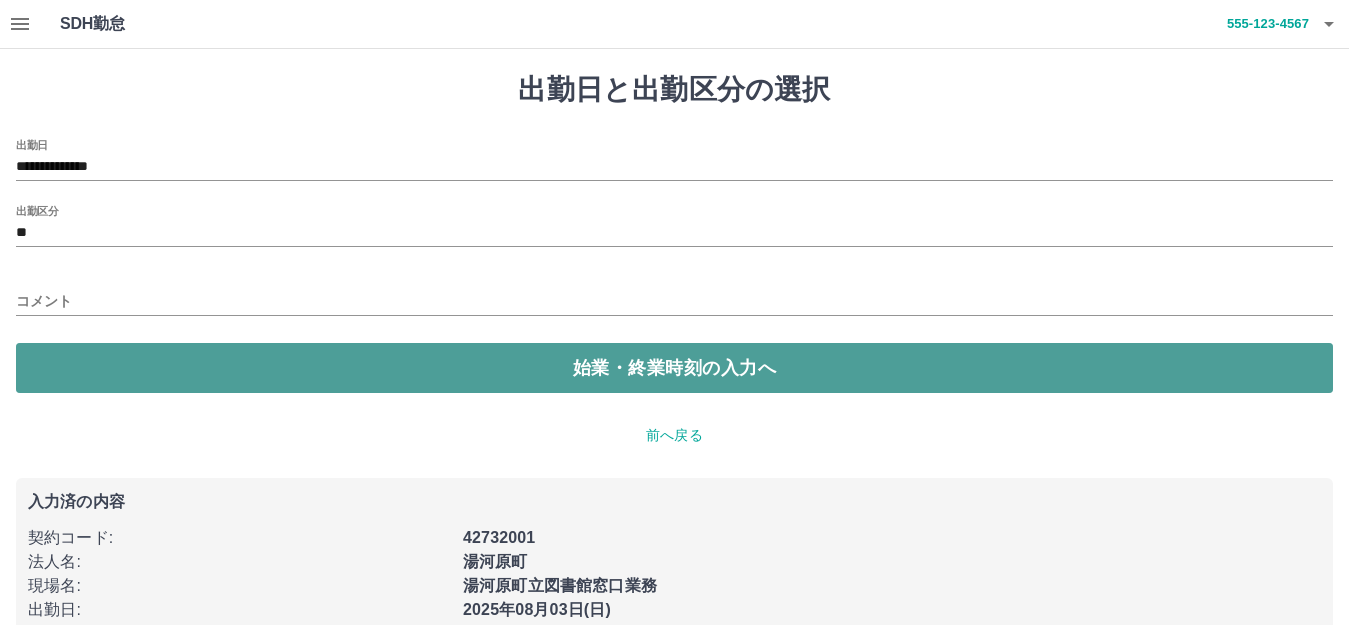 click on "始業・終業時刻の入力へ" at bounding box center [674, 368] 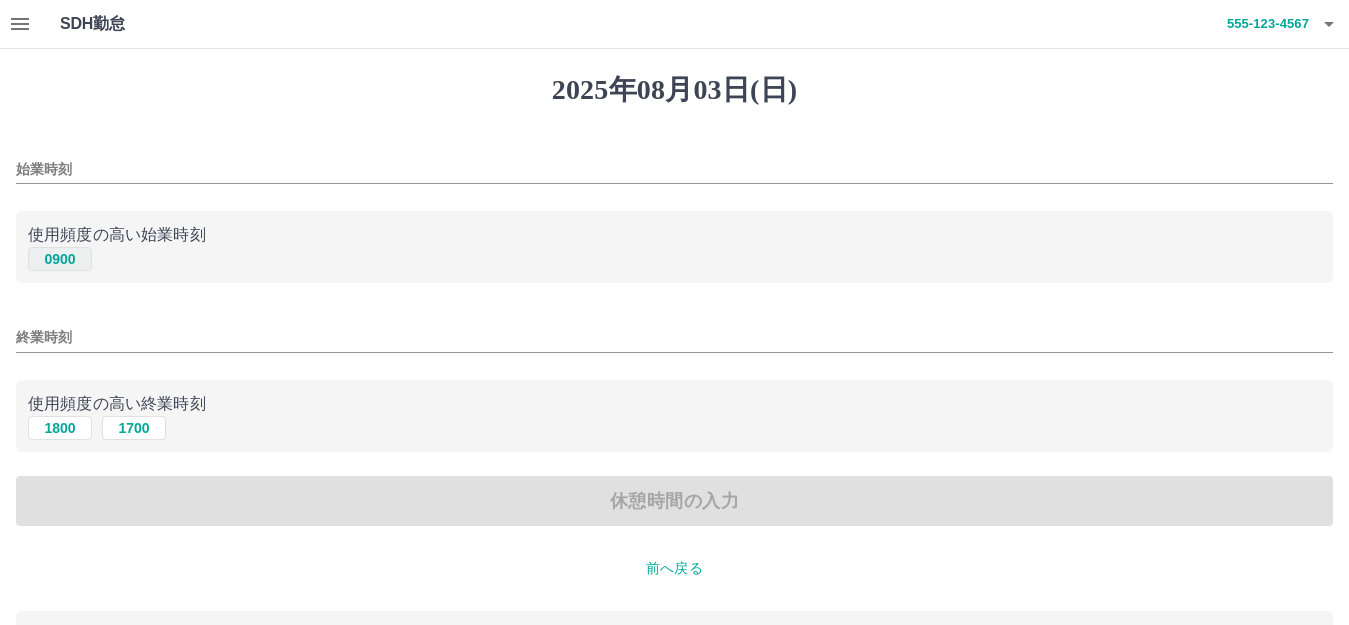 click on "0900" at bounding box center [60, 259] 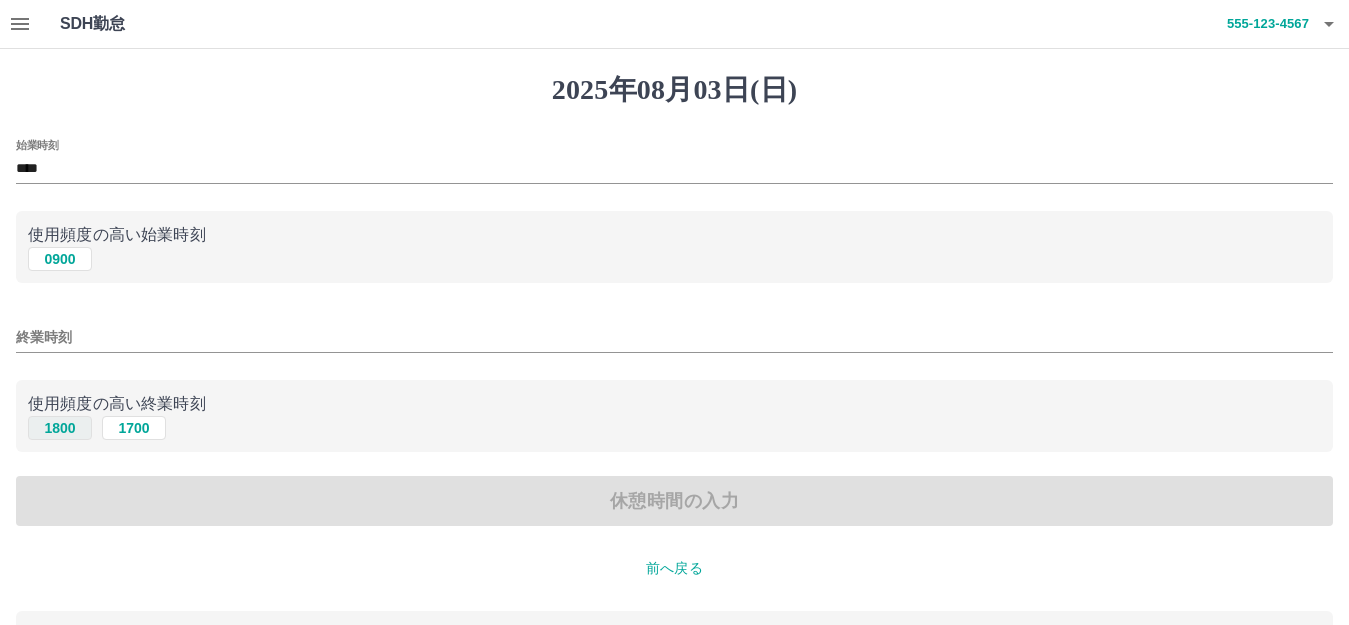 click on "1800" at bounding box center [60, 428] 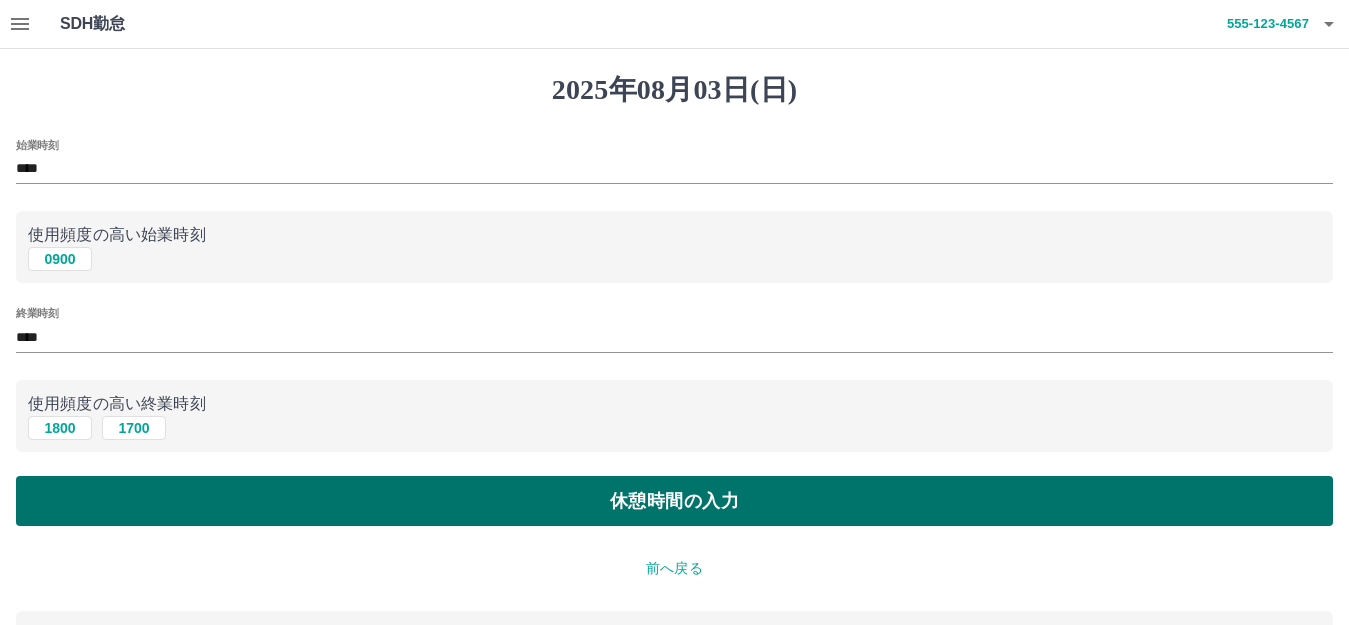 click on "休憩時間の入力" at bounding box center (674, 501) 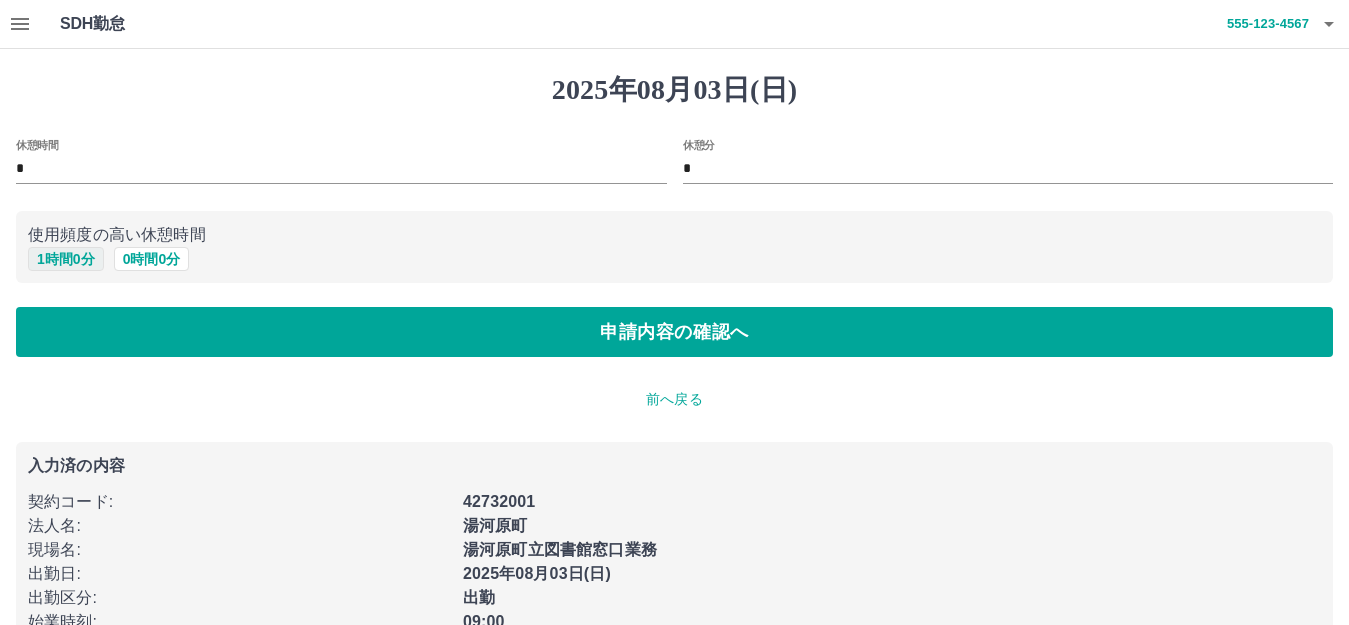 click on "1 時間 0 分" at bounding box center (66, 259) 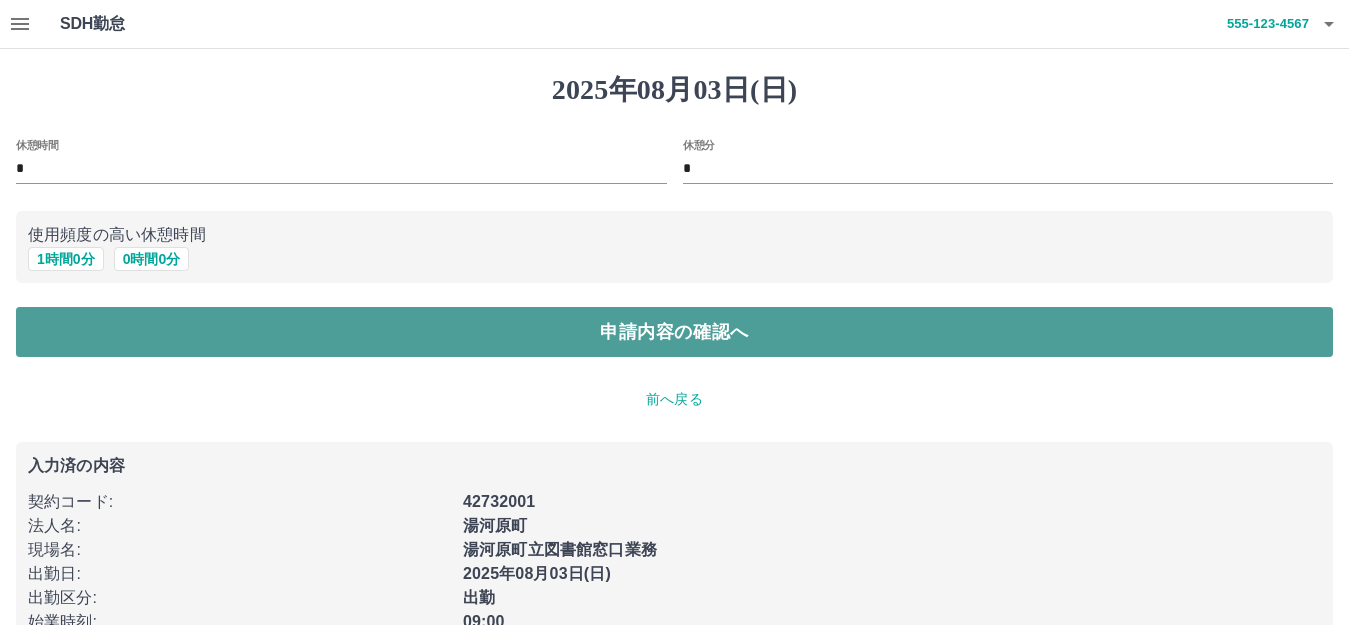 click on "申請内容の確認へ" at bounding box center [674, 332] 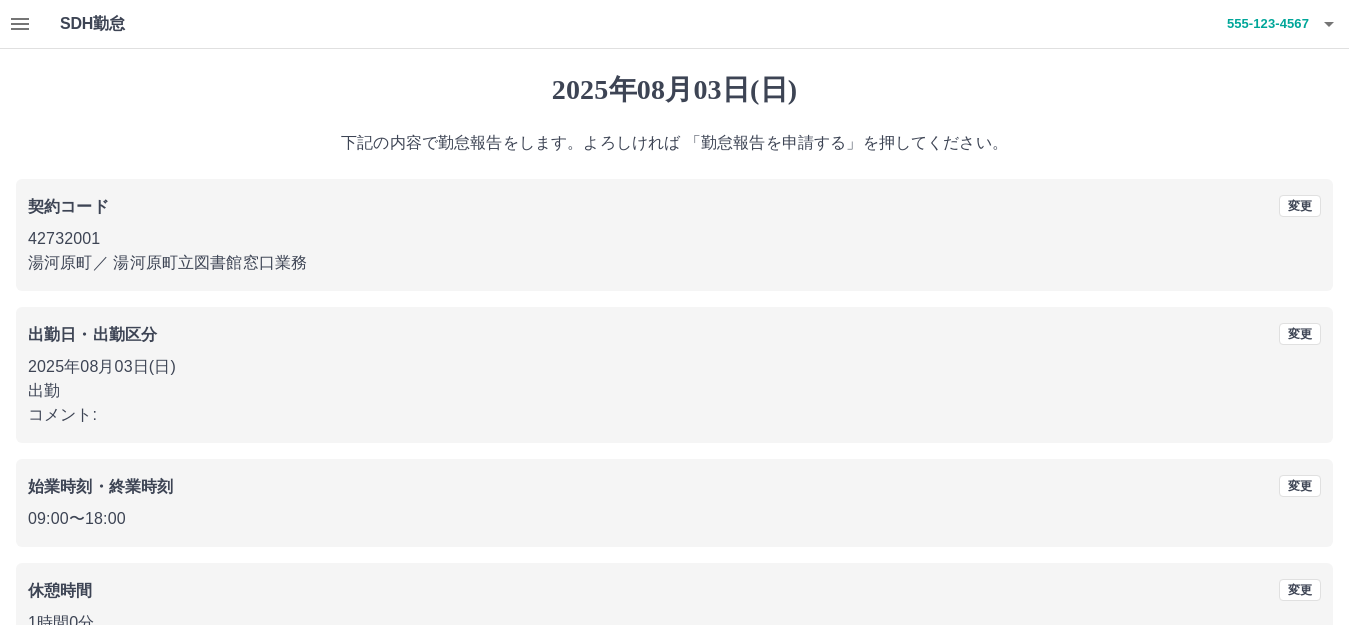 scroll, scrollTop: 124, scrollLeft: 0, axis: vertical 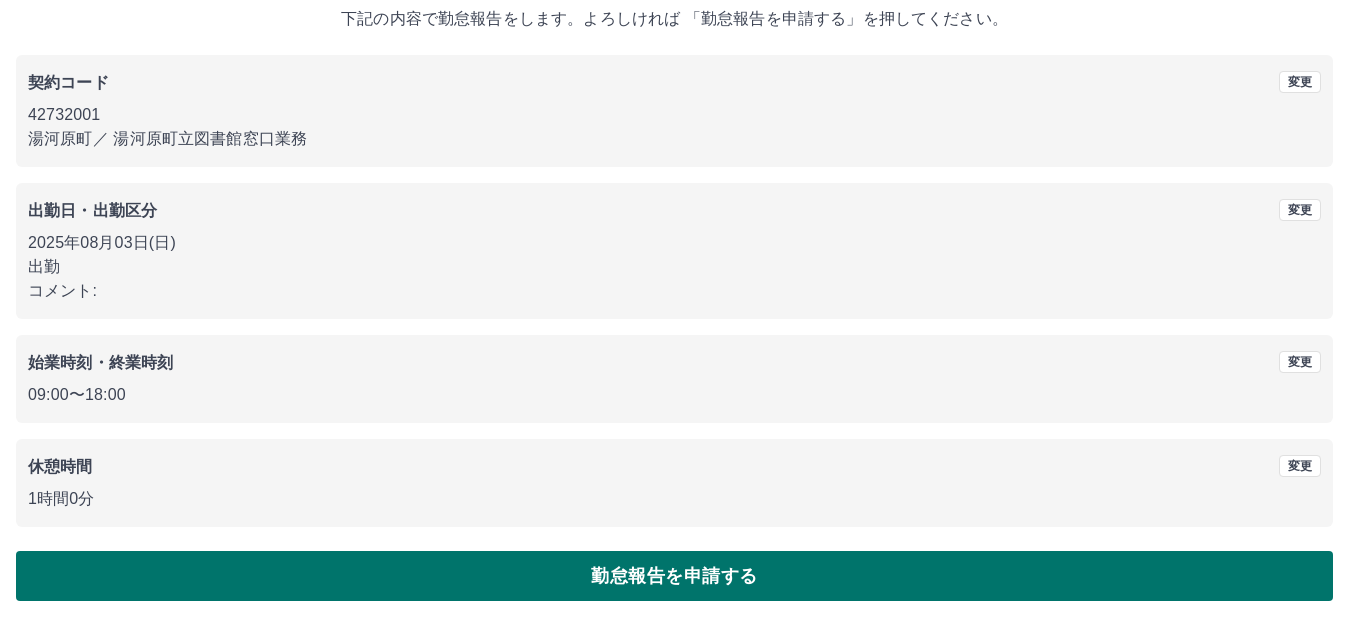 click on "勤怠報告を申請する" at bounding box center [674, 576] 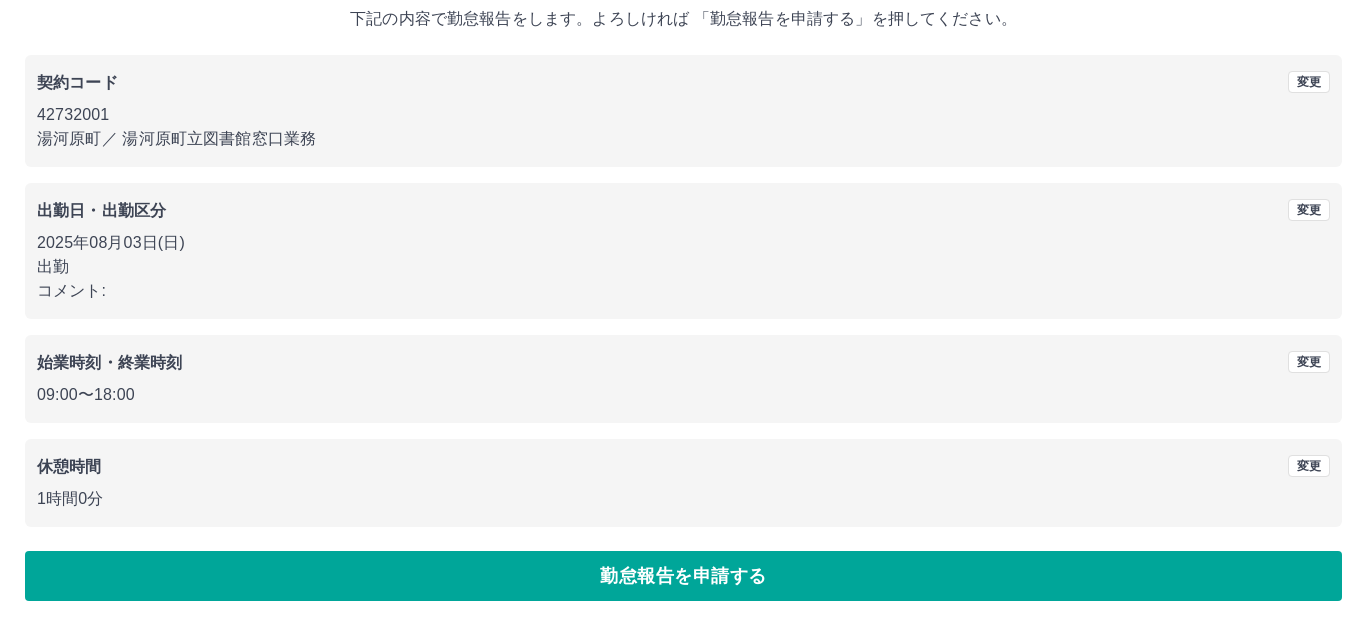 scroll, scrollTop: 0, scrollLeft: 0, axis: both 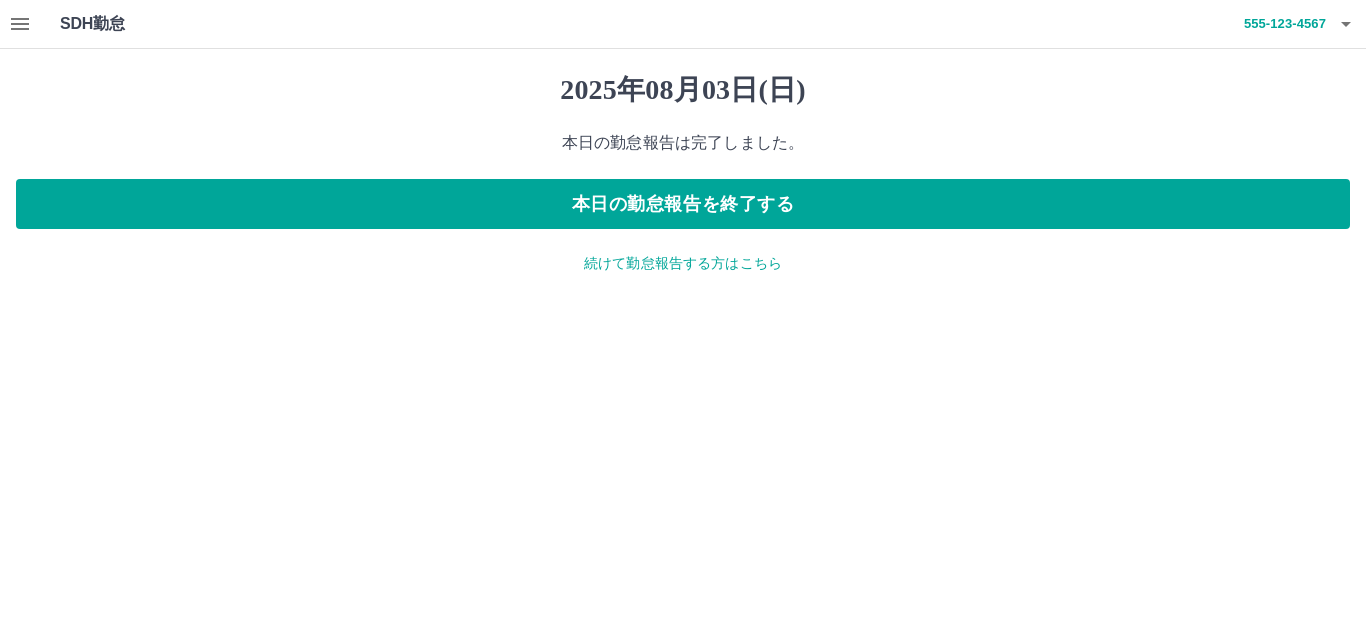 click on "続けて勤怠報告する方はこちら" at bounding box center (683, 263) 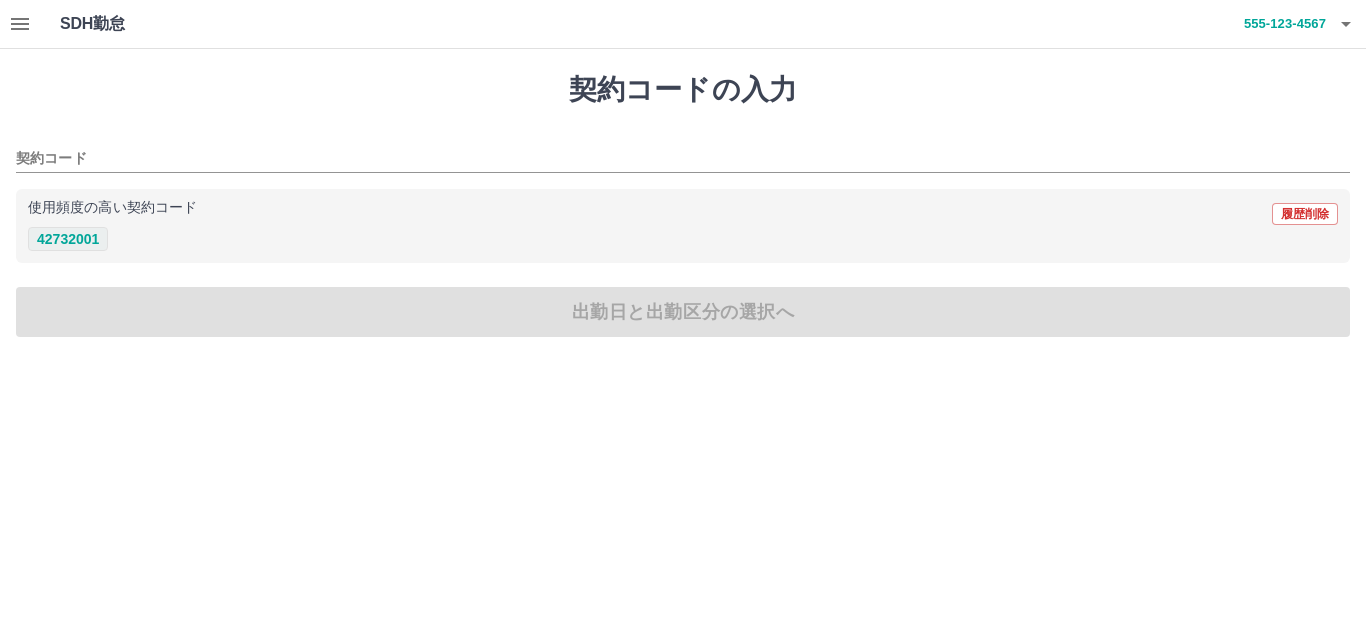 click on "42732001" at bounding box center [68, 239] 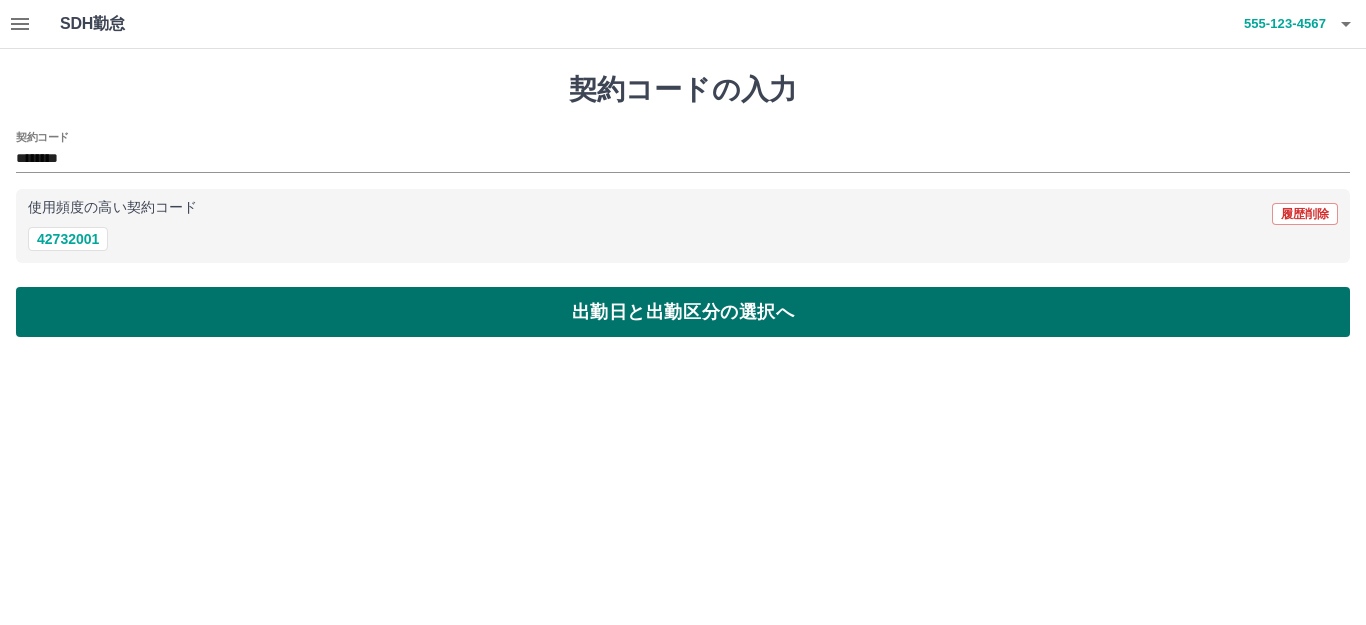 click on "出勤日と出勤区分の選択へ" at bounding box center (683, 312) 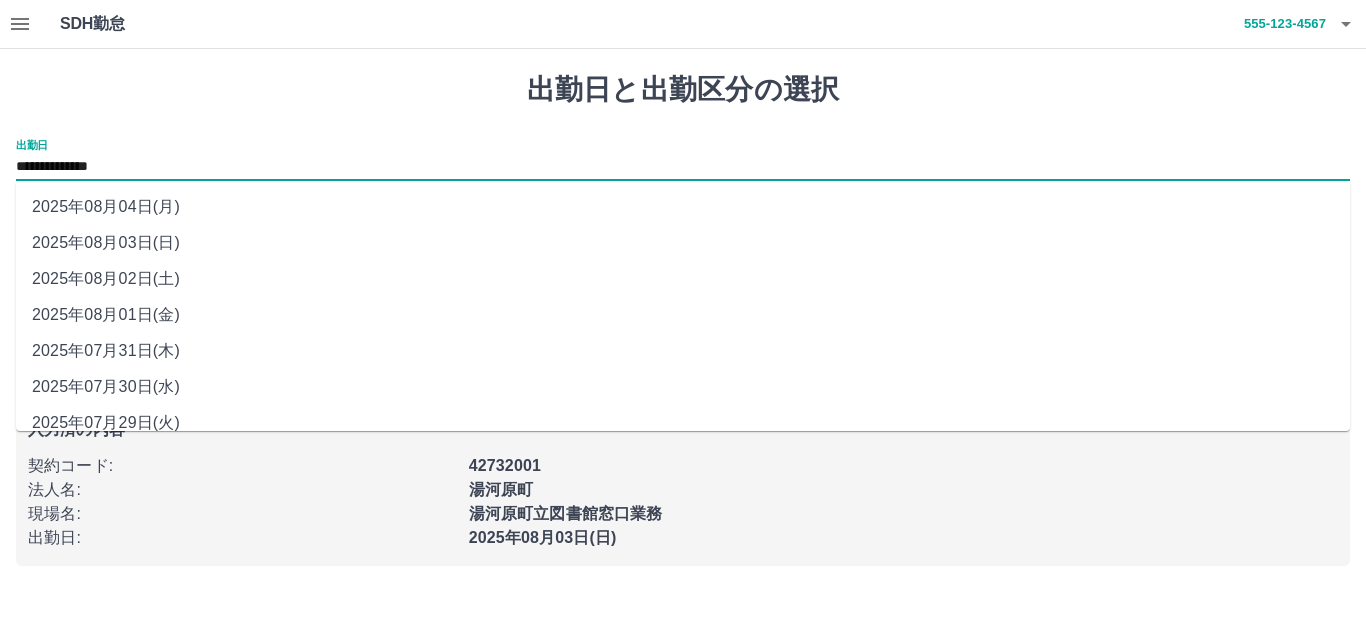 click on "**********" at bounding box center (683, 167) 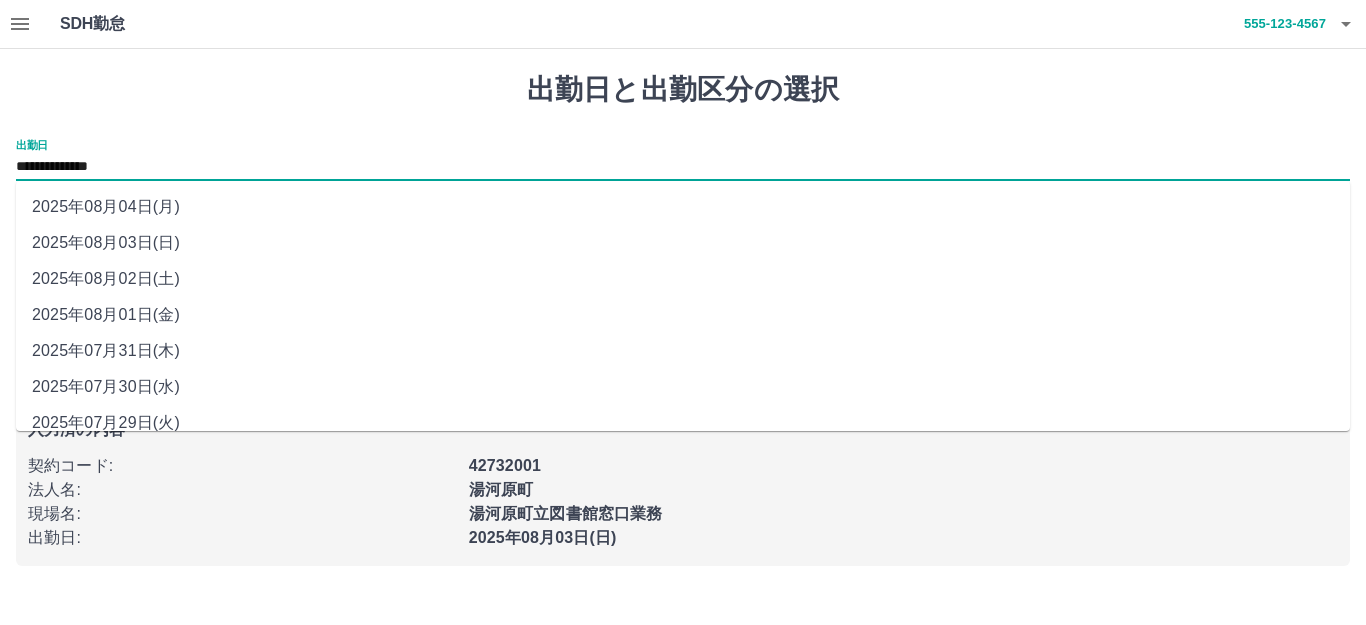 click on "2025年08月04日(月)" at bounding box center (683, 207) 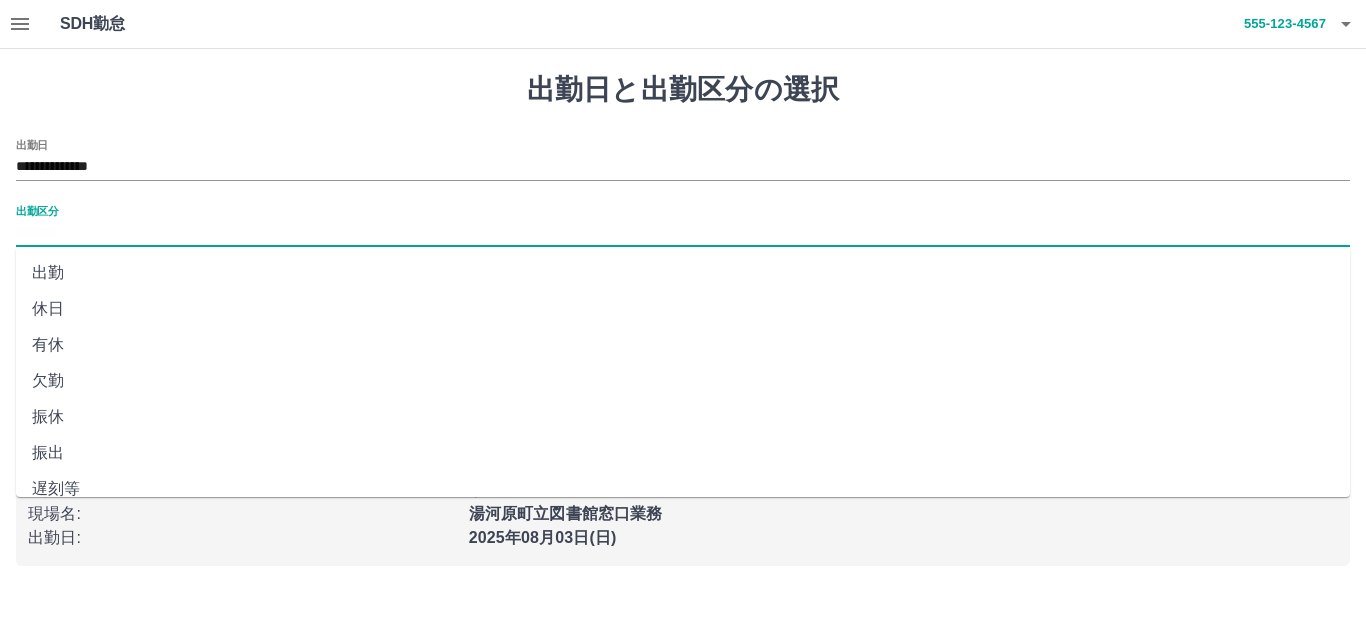click on "出勤区分" at bounding box center (683, 233) 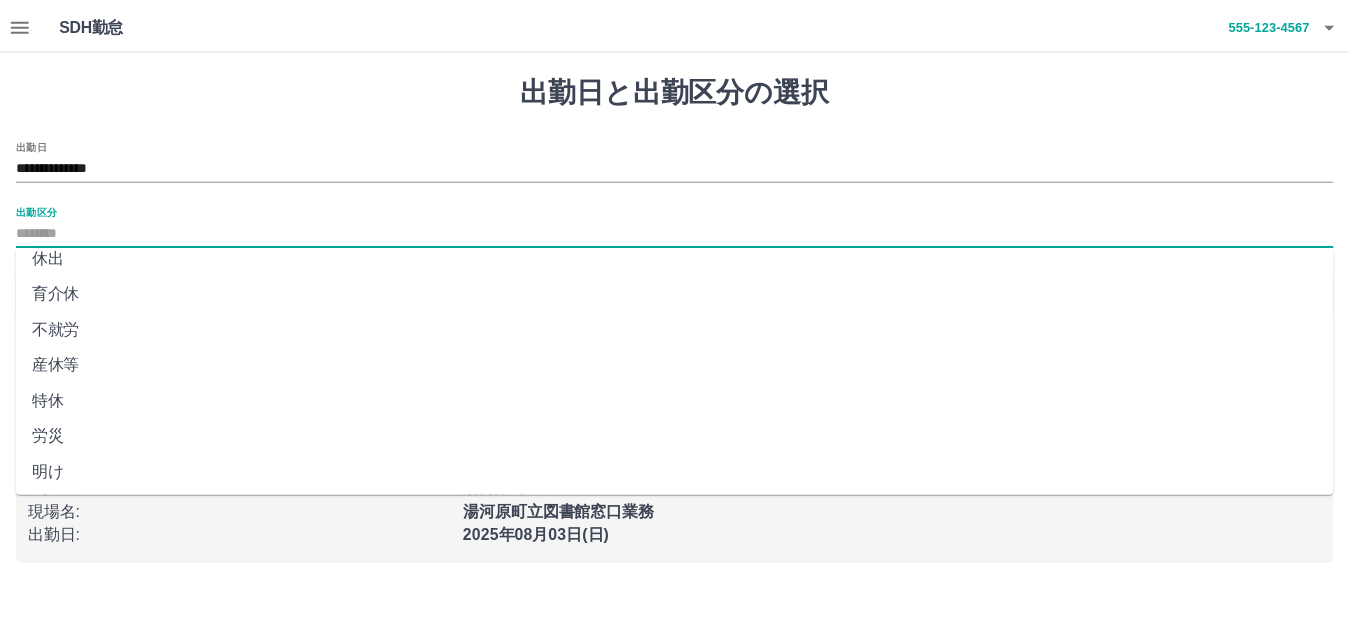 scroll, scrollTop: 414, scrollLeft: 0, axis: vertical 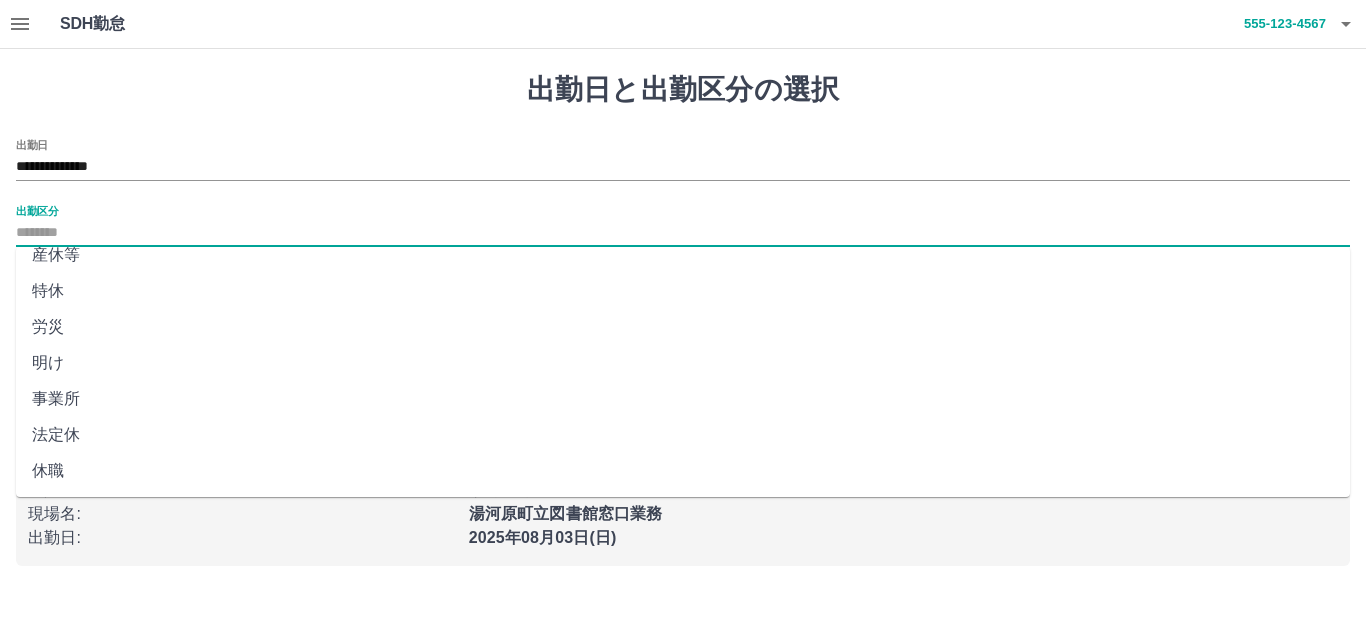 click on "法定休" at bounding box center (683, 435) 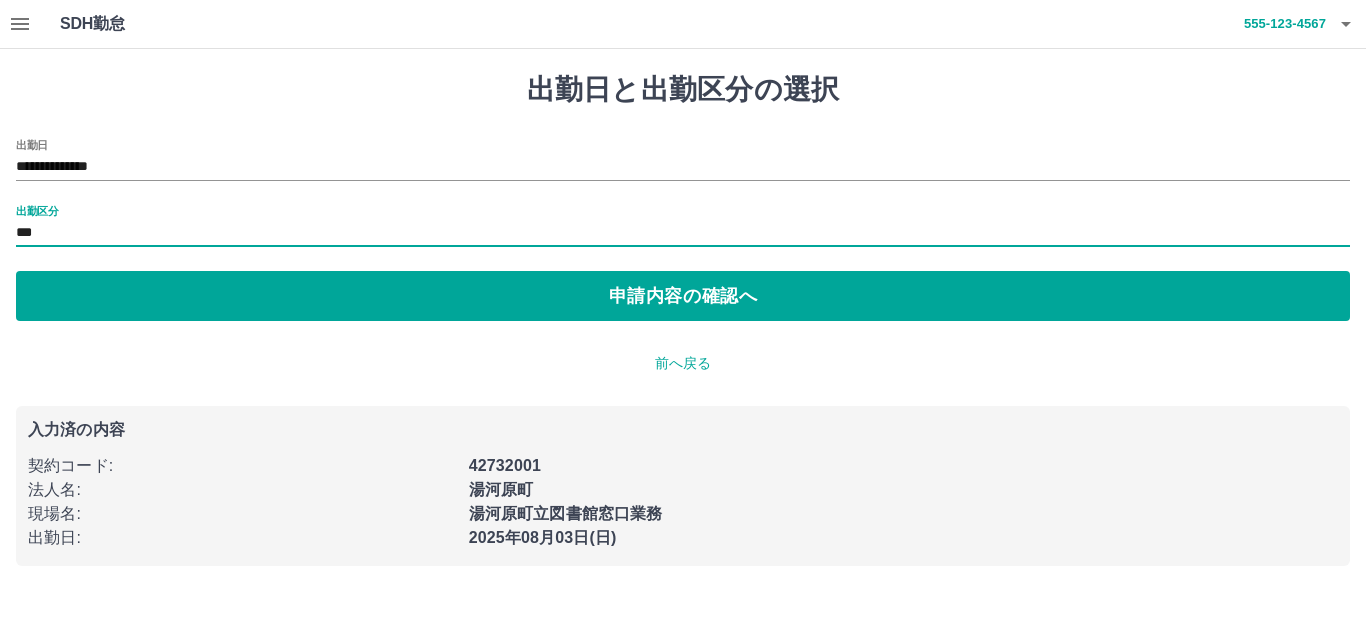 type on "***" 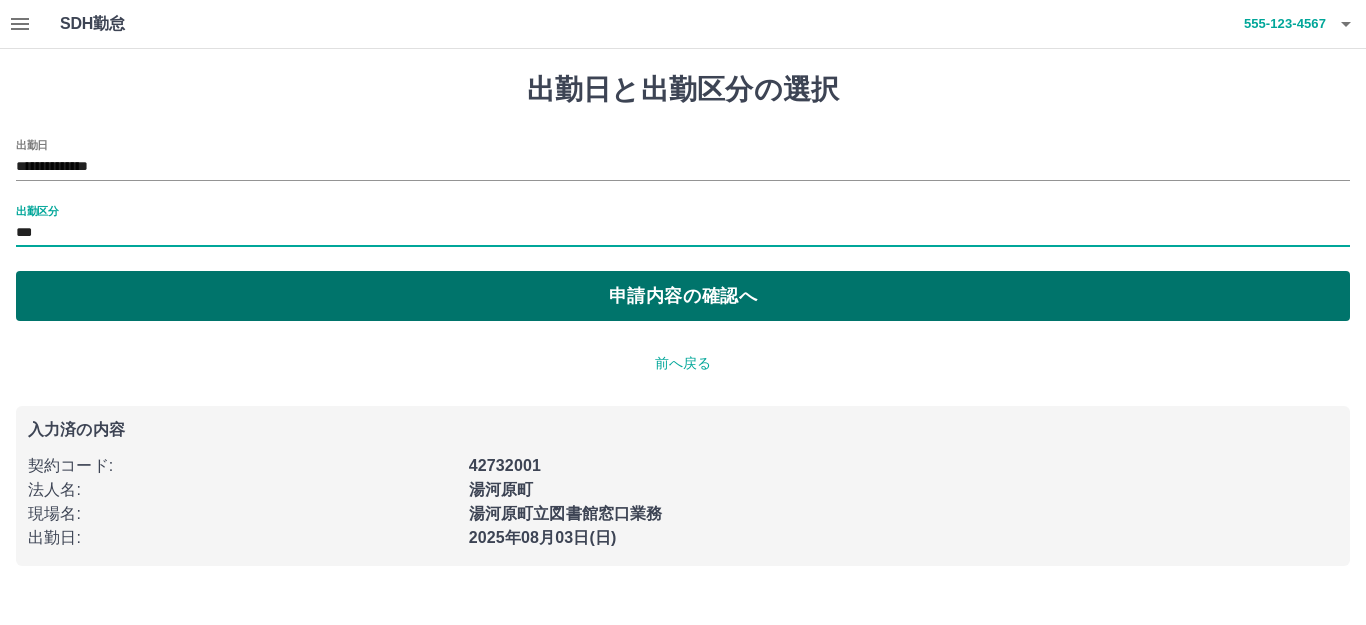 click on "申請内容の確認へ" at bounding box center (683, 296) 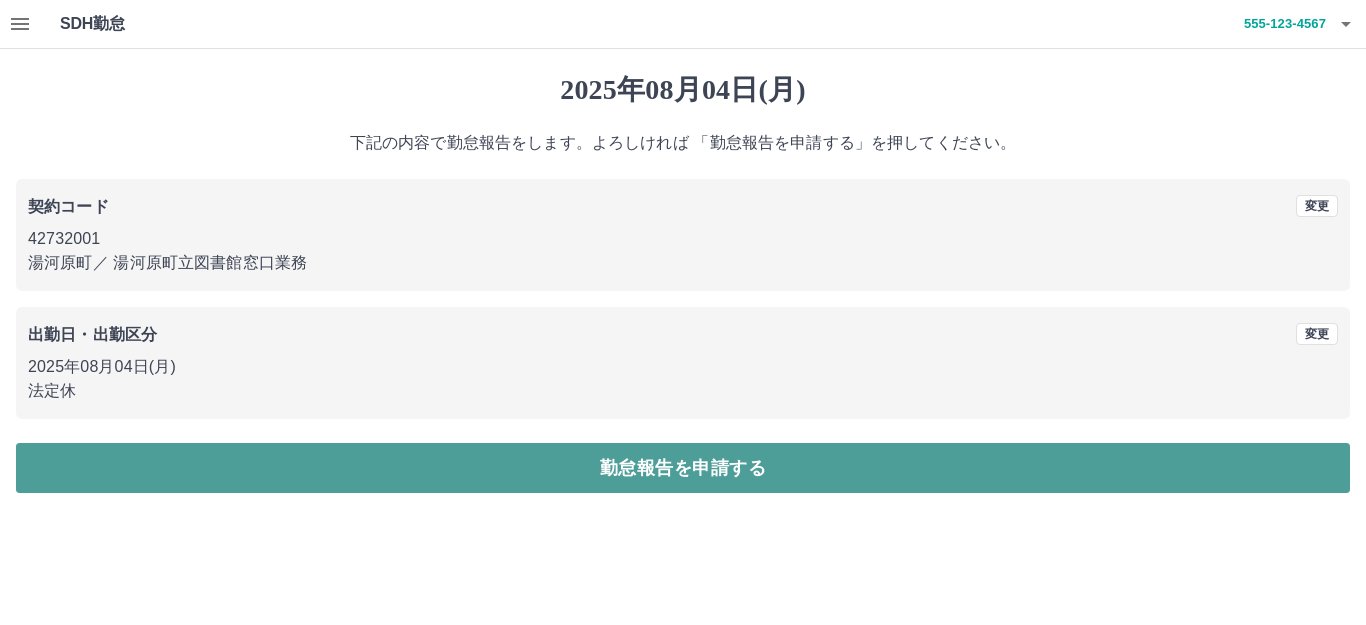 click on "勤怠報告を申請する" at bounding box center [683, 468] 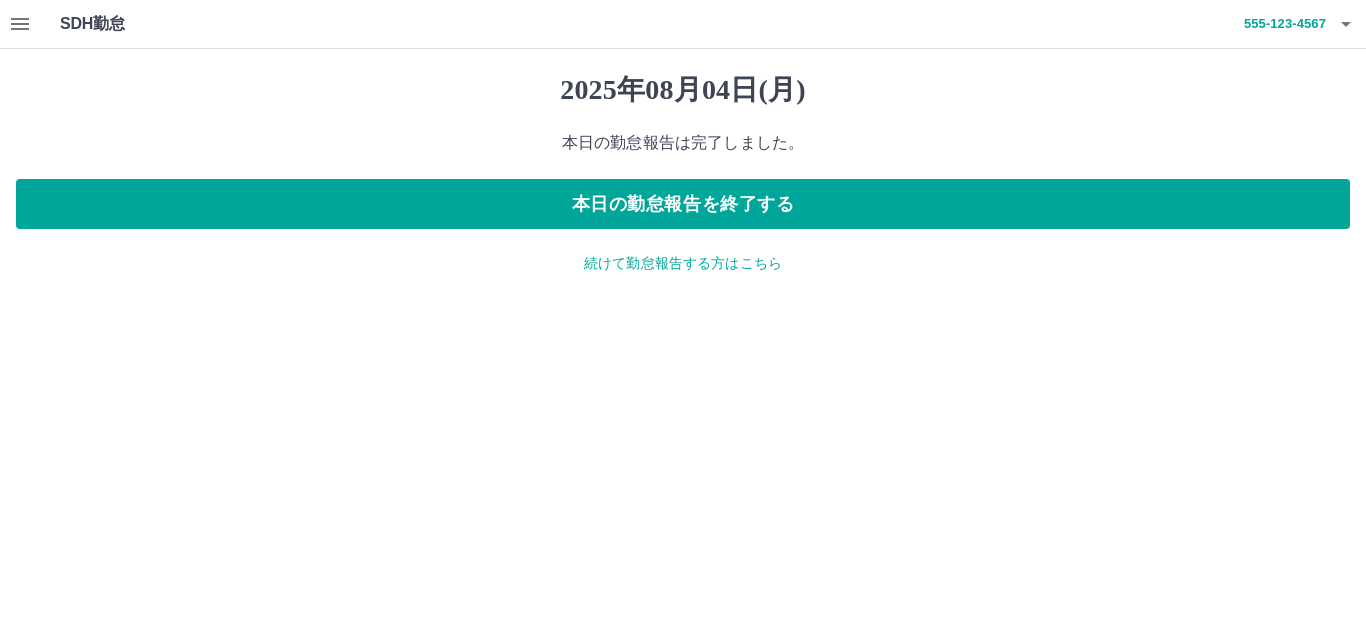 click 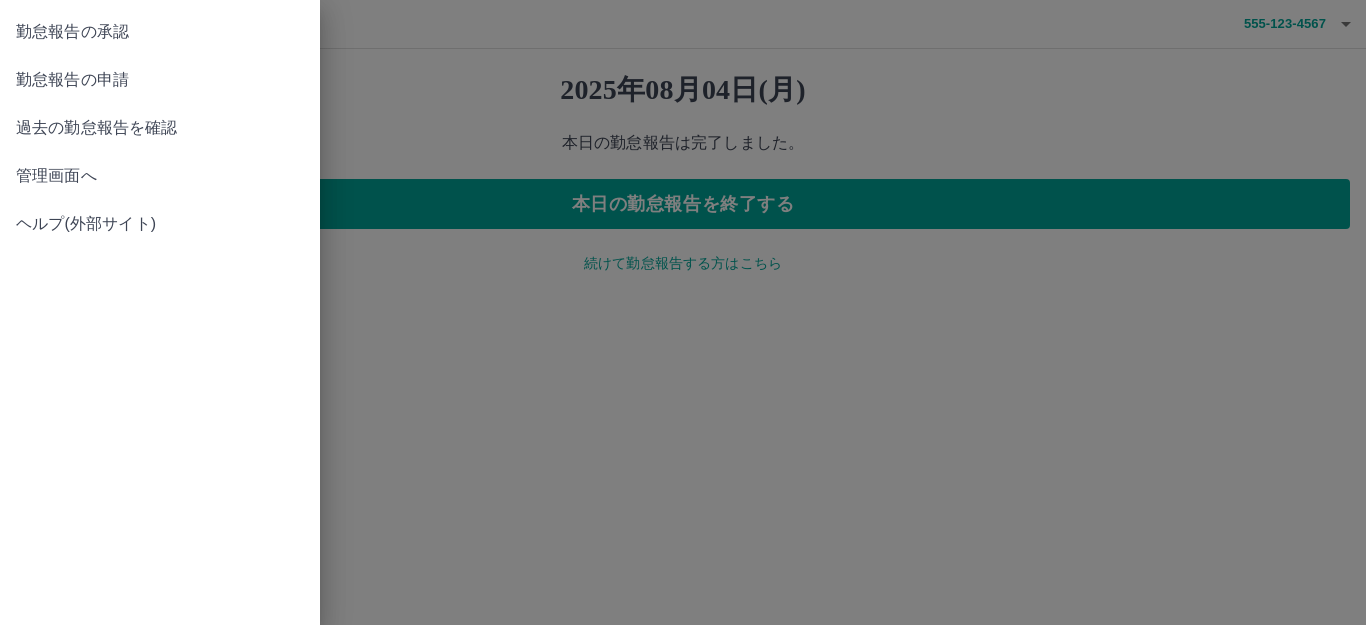 click on "管理画面へ" at bounding box center [160, 176] 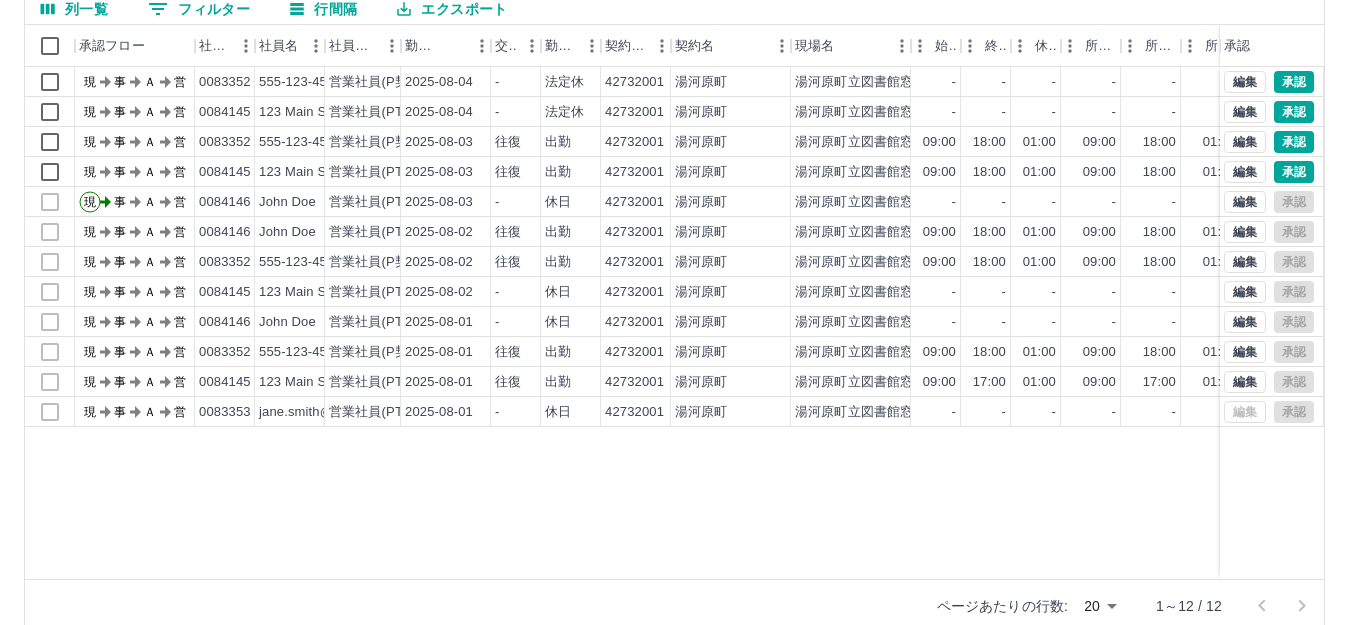 scroll, scrollTop: 200, scrollLeft: 0, axis: vertical 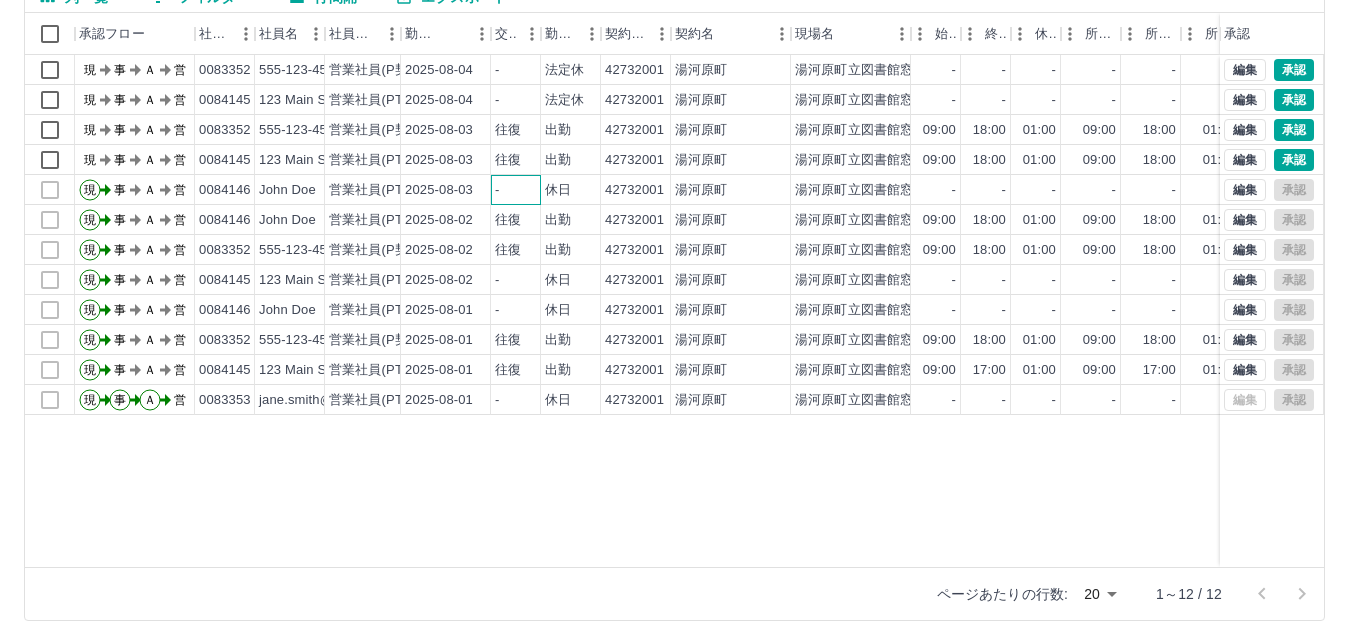click on "-" at bounding box center (516, 190) 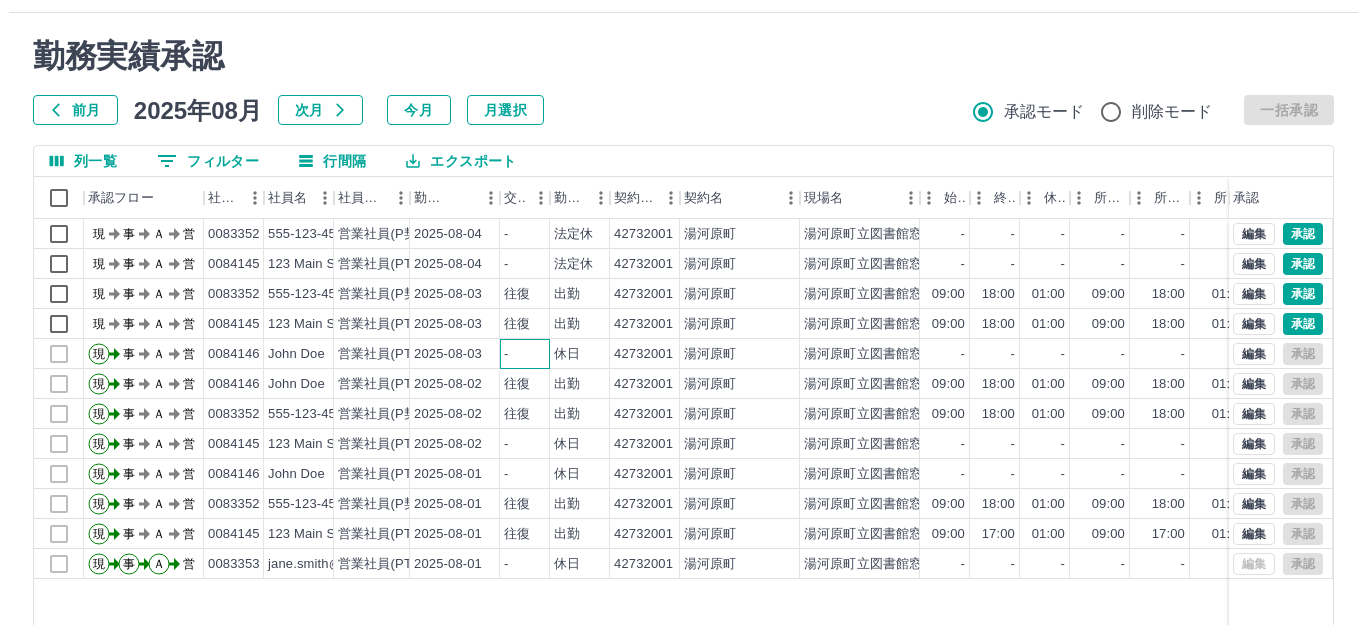 scroll, scrollTop: 0, scrollLeft: 0, axis: both 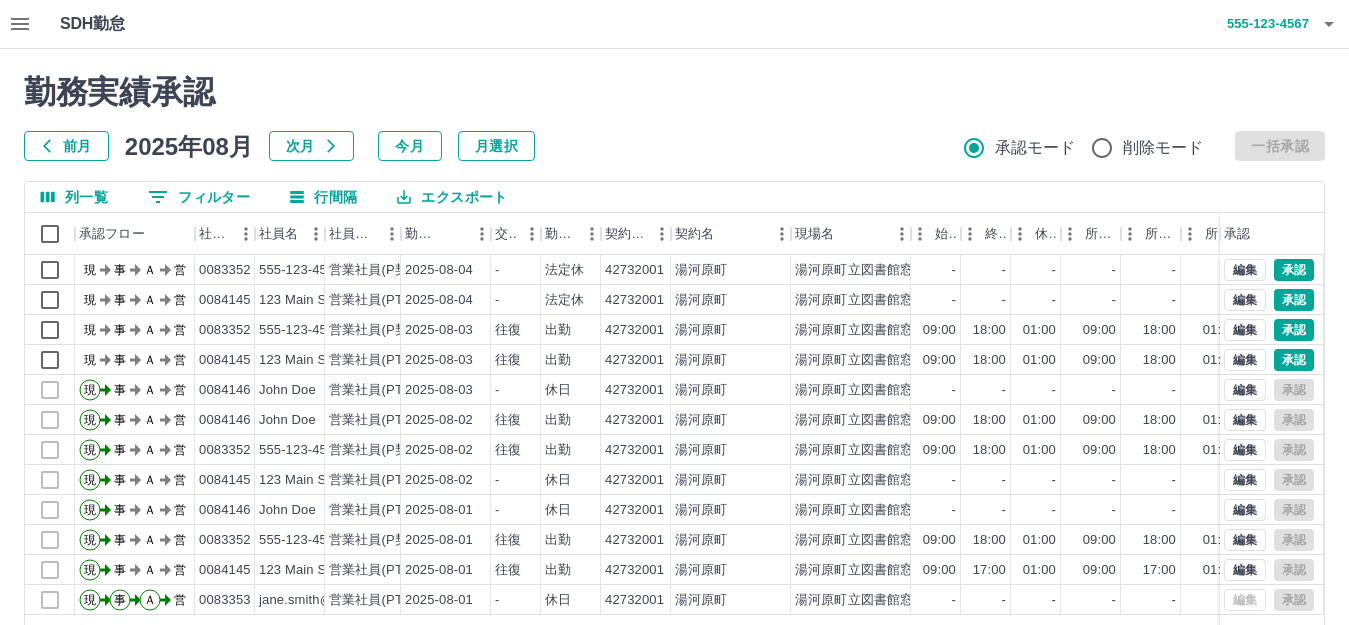 click at bounding box center [1329, 24] 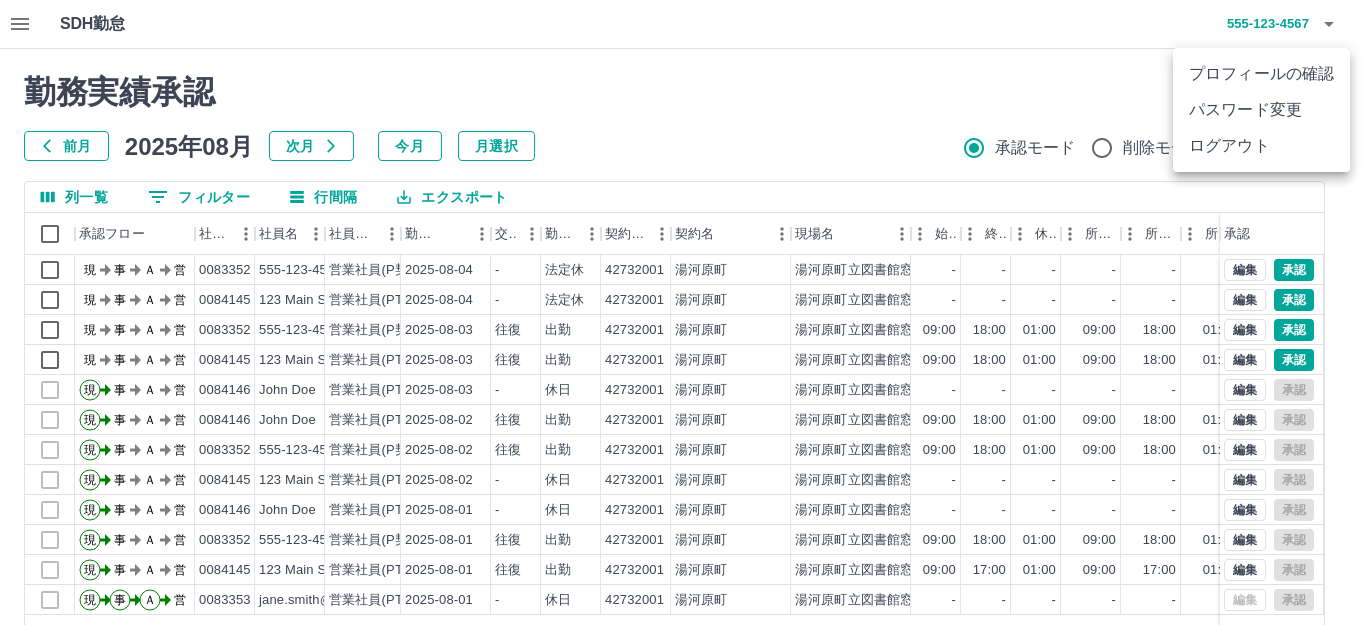 click on "ログアウト" at bounding box center (1261, 146) 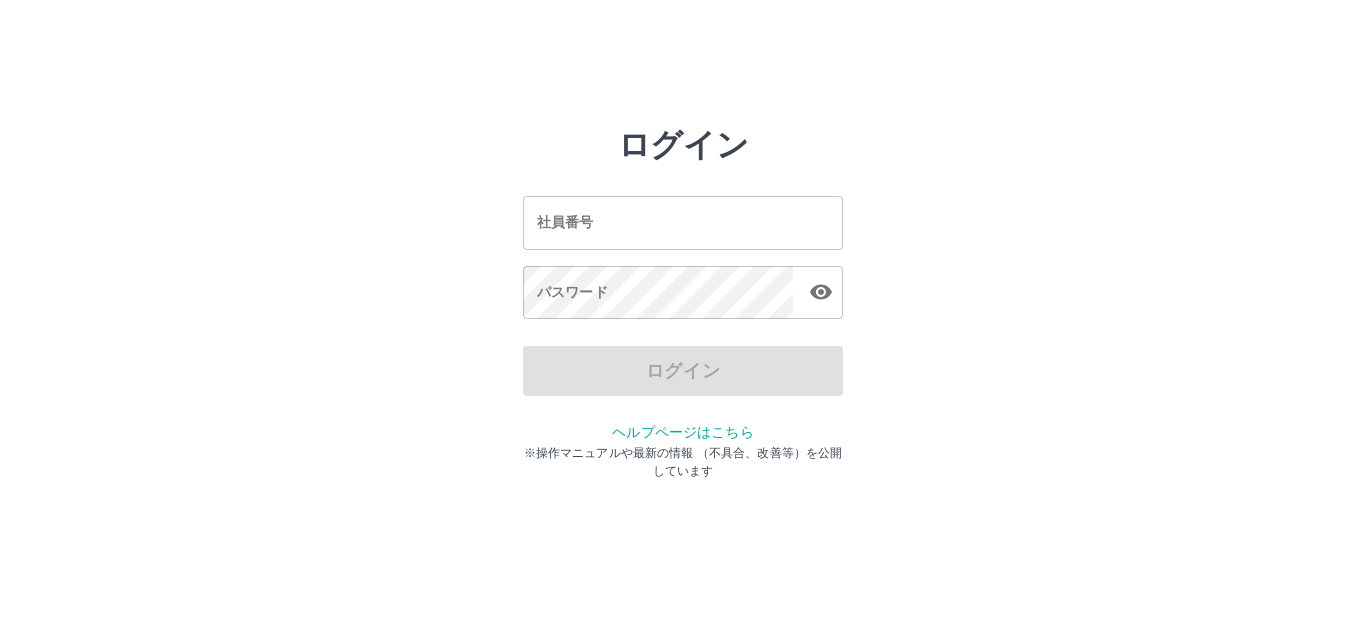 scroll, scrollTop: 0, scrollLeft: 0, axis: both 